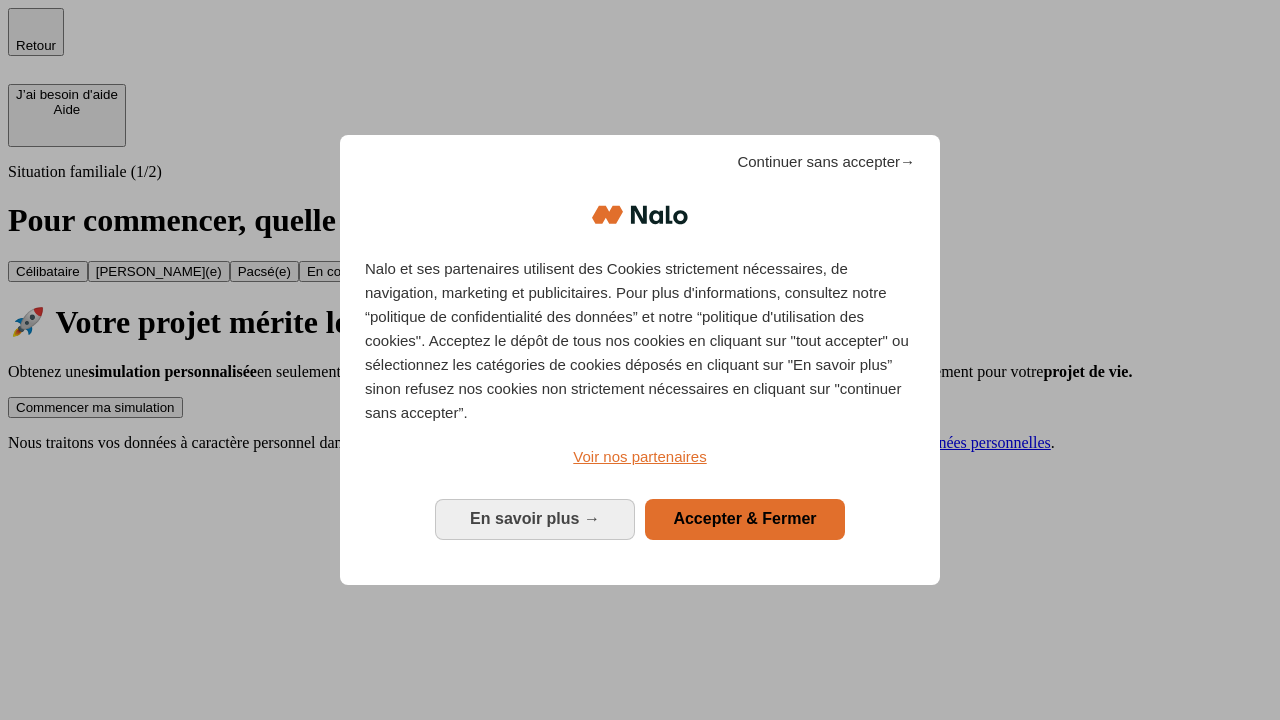 scroll, scrollTop: 0, scrollLeft: 0, axis: both 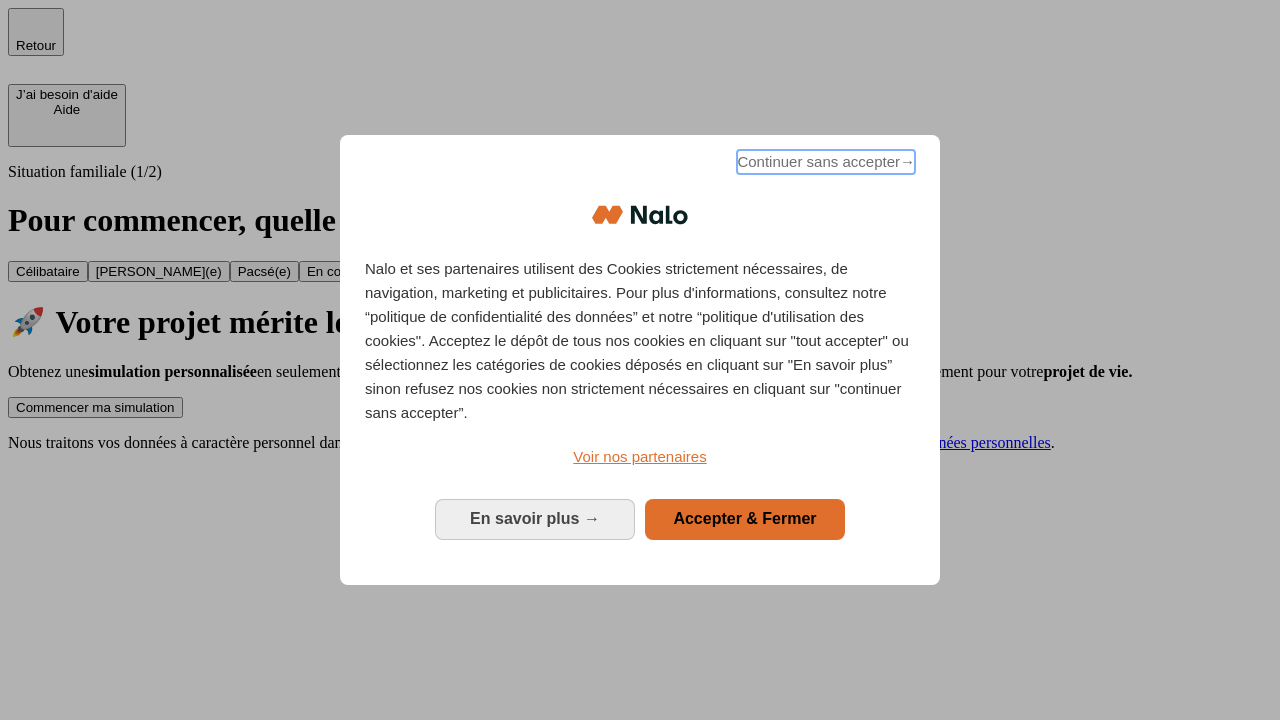 click on "Continuer sans accepter  →" at bounding box center [826, 162] 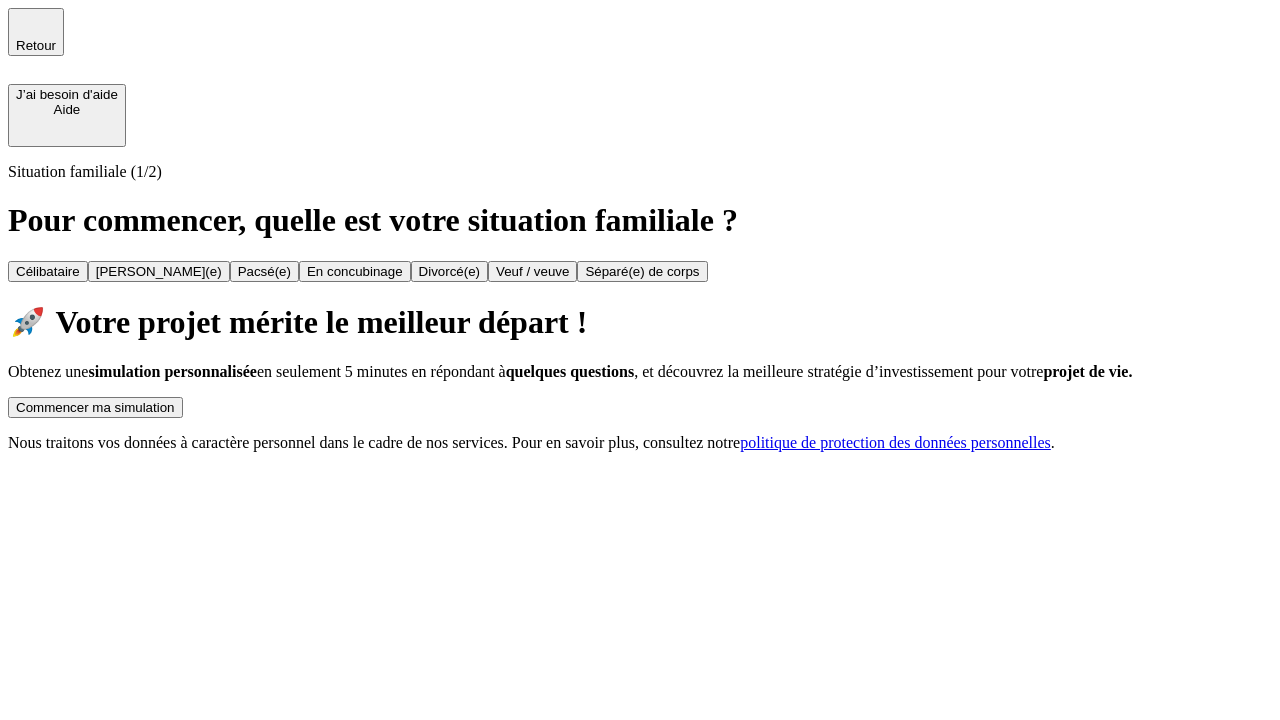 click on "Commencer ma simulation" at bounding box center [95, 407] 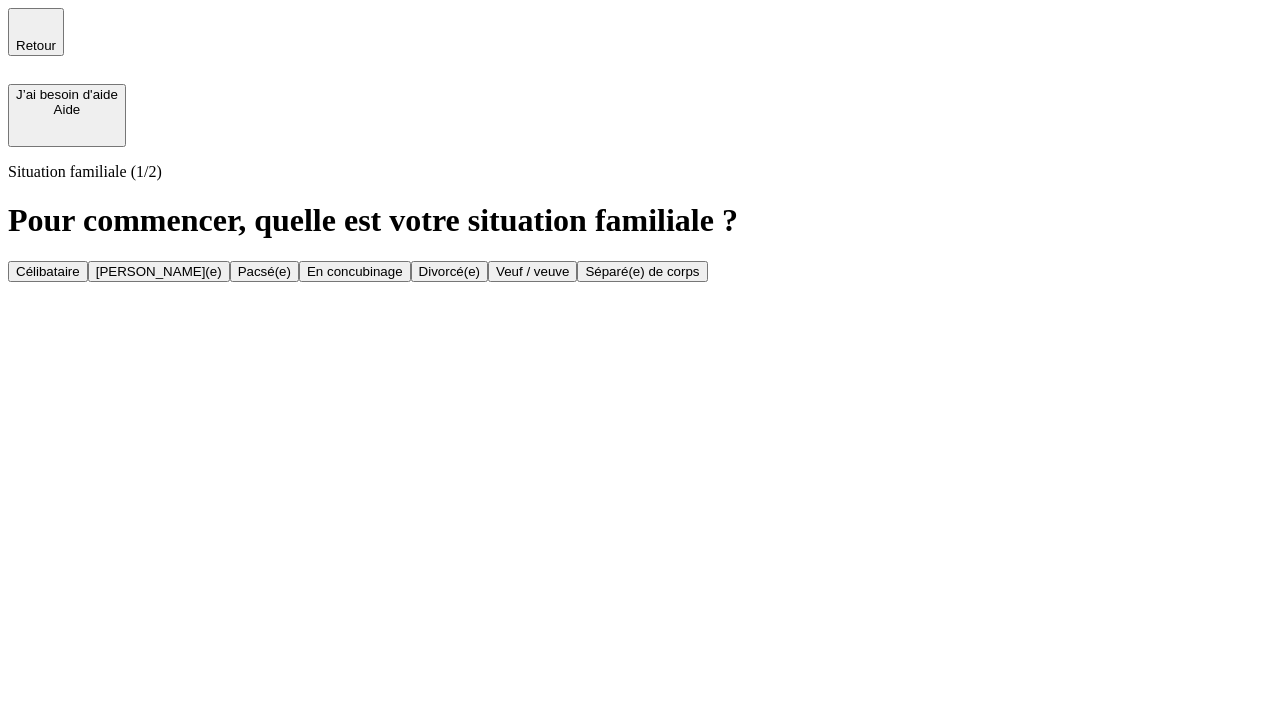 click on "Célibataire" at bounding box center (48, 271) 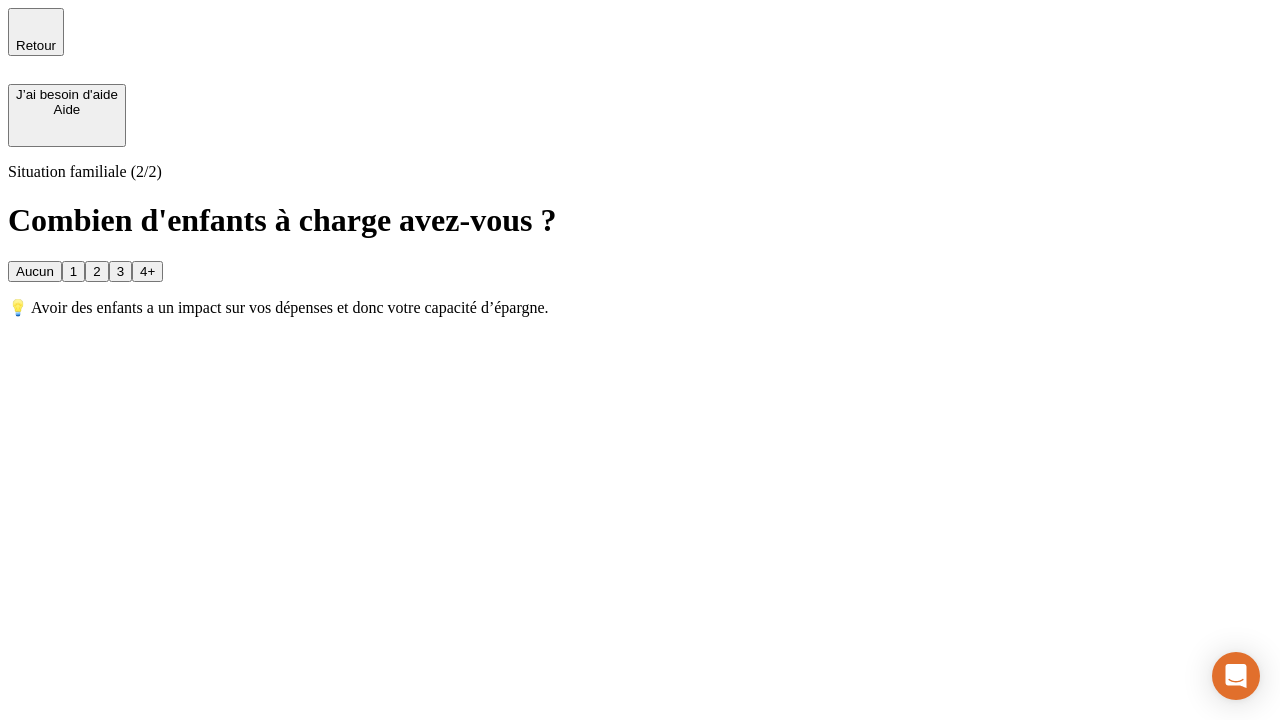 click on "Aucun" at bounding box center [35, 271] 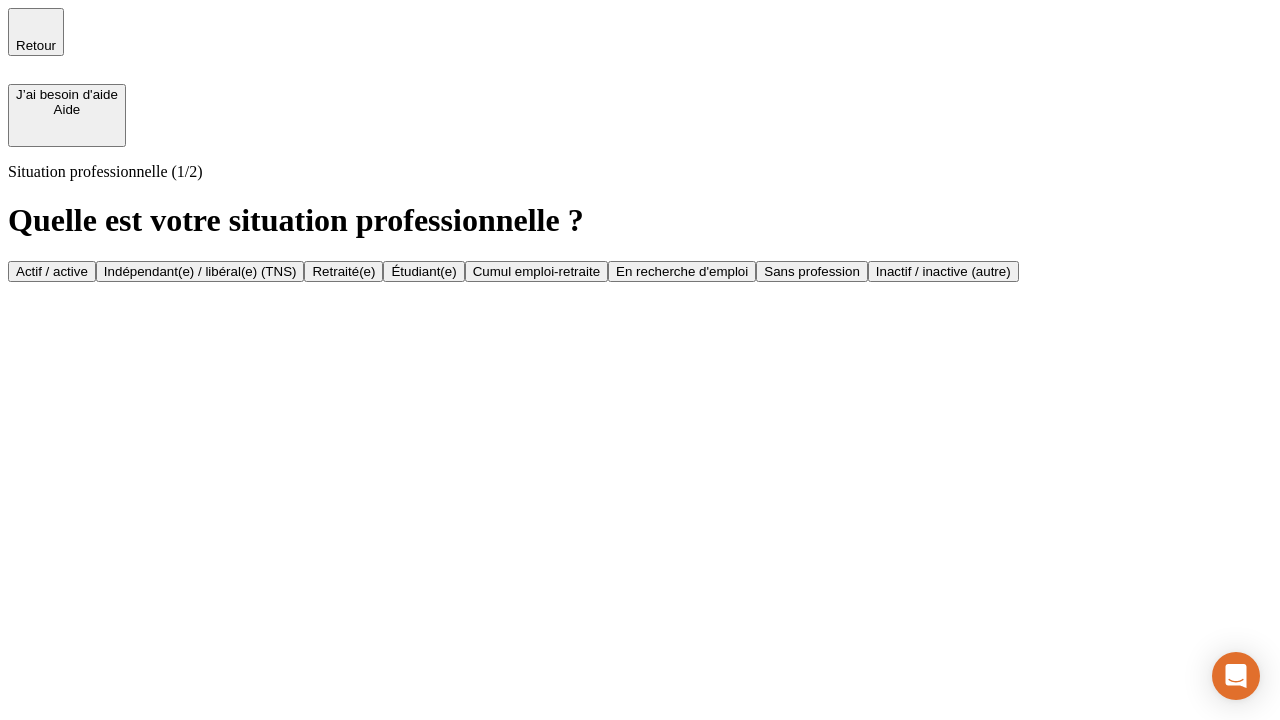 click on "Actif / active" at bounding box center [52, 271] 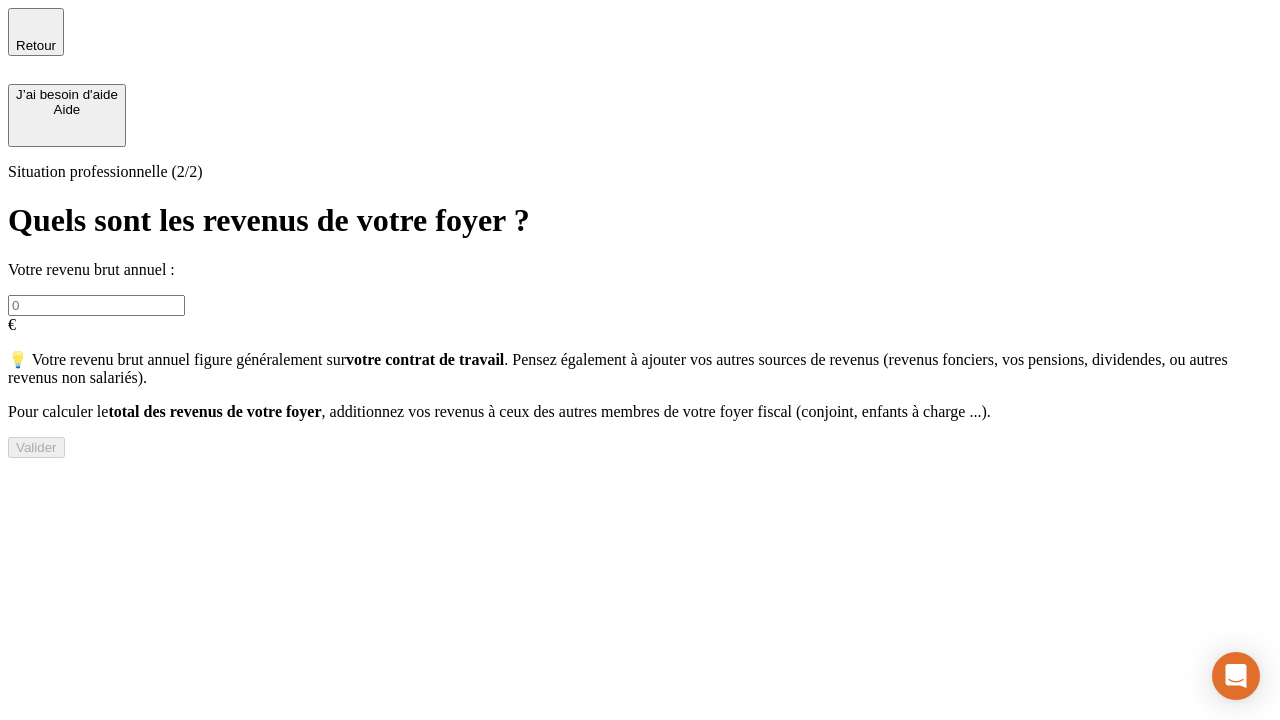 click at bounding box center (96, 305) 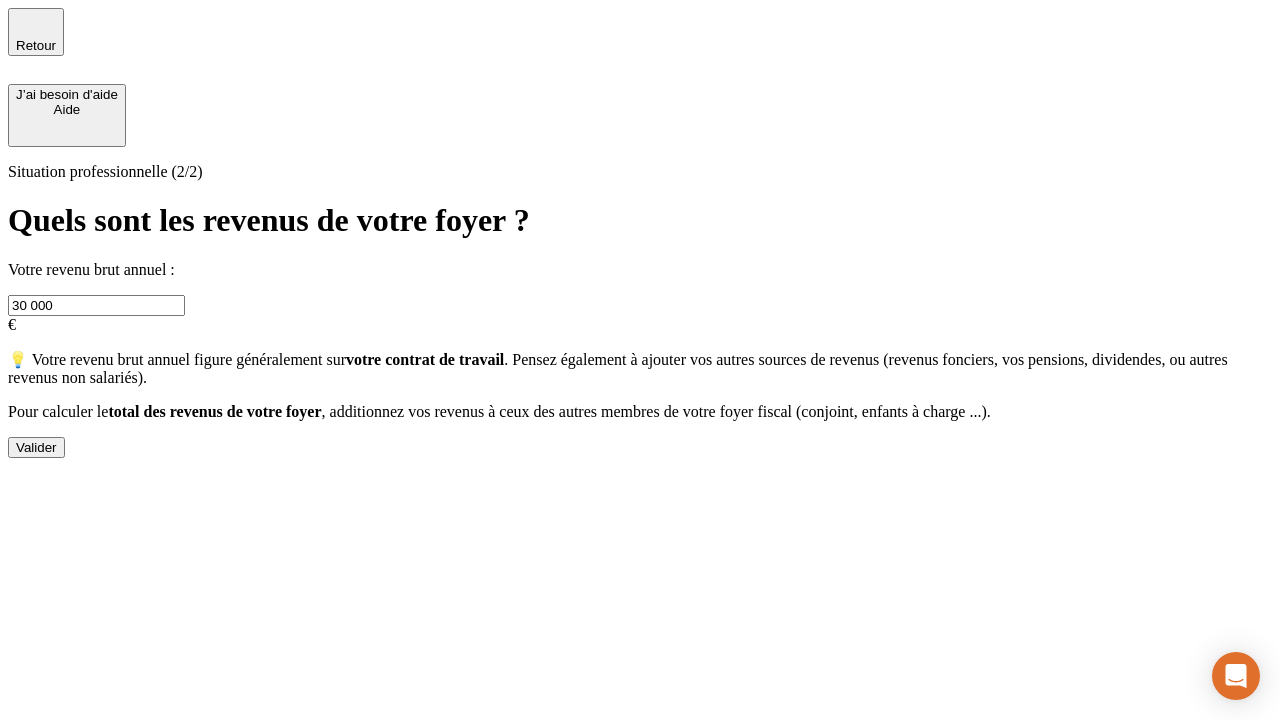 click on "Valider" at bounding box center (36, 447) 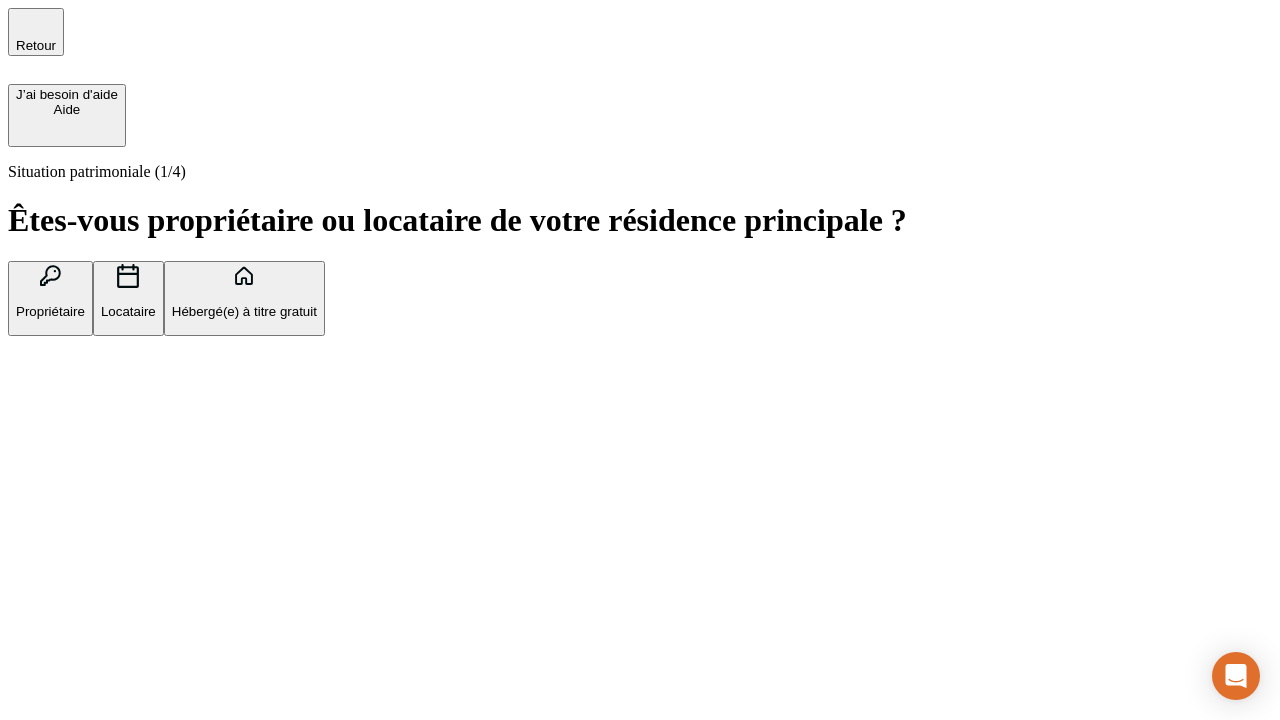 click on "Hébergé(e) à titre gratuit" at bounding box center (244, 311) 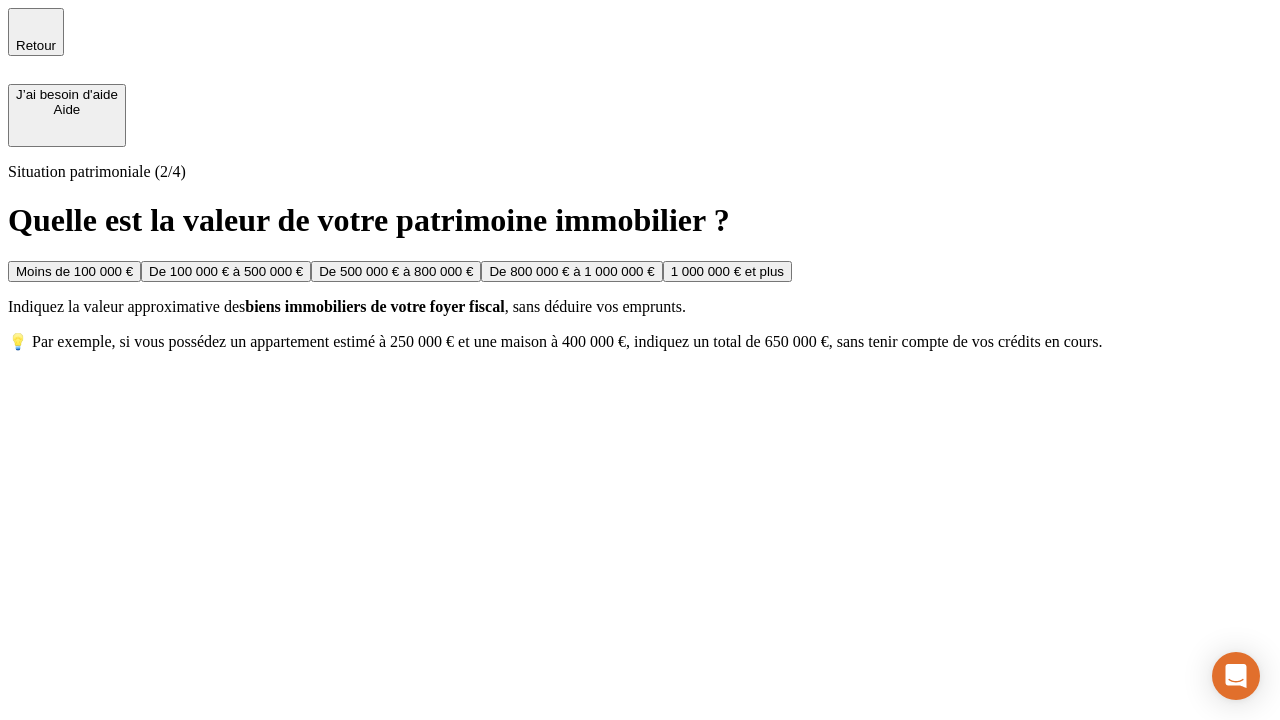 click on "Moins de 100 000 €" at bounding box center [74, 271] 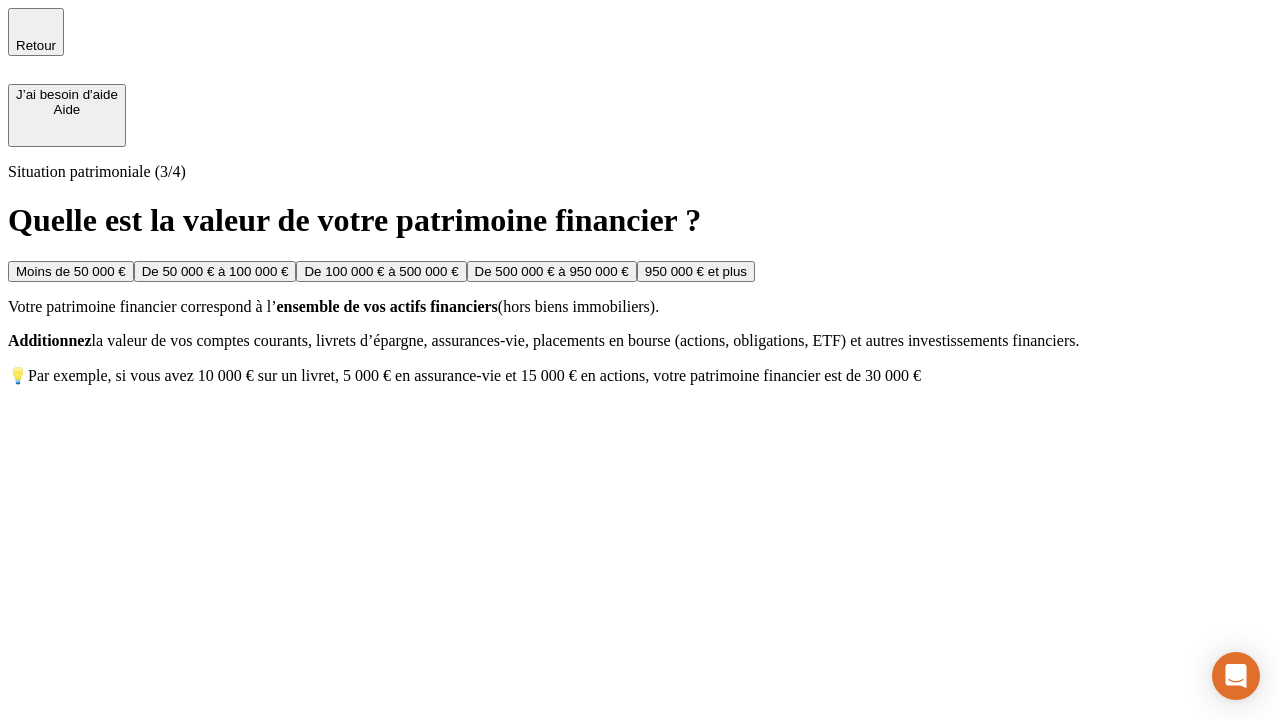 click on "Moins de 50 000 €" at bounding box center [71, 271] 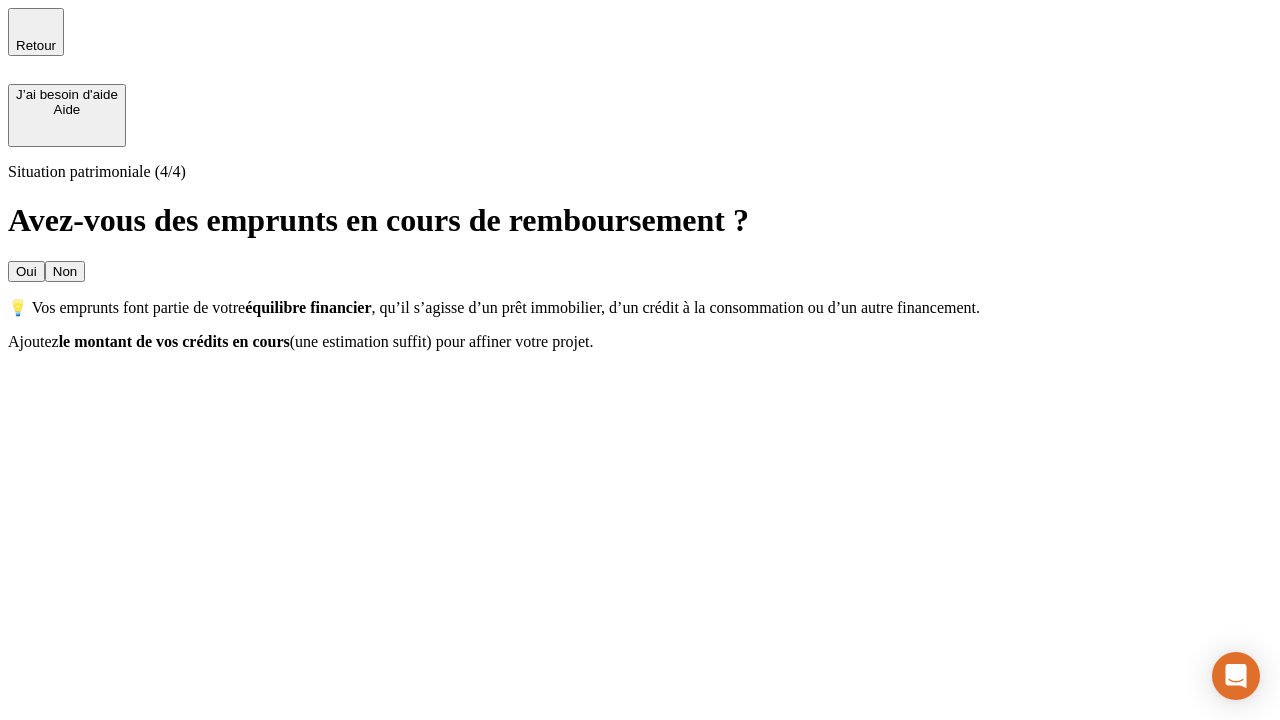click on "Non" at bounding box center (65, 271) 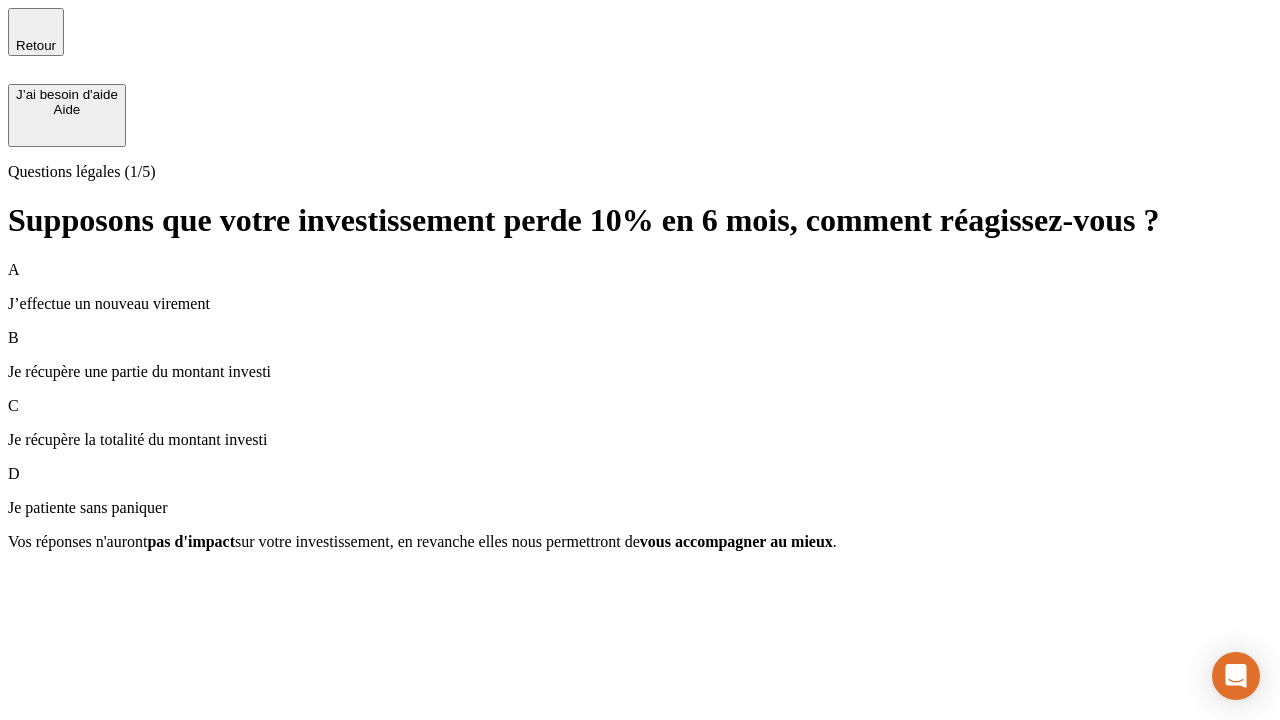 click on "A J’effectue un nouveau virement" at bounding box center [640, 287] 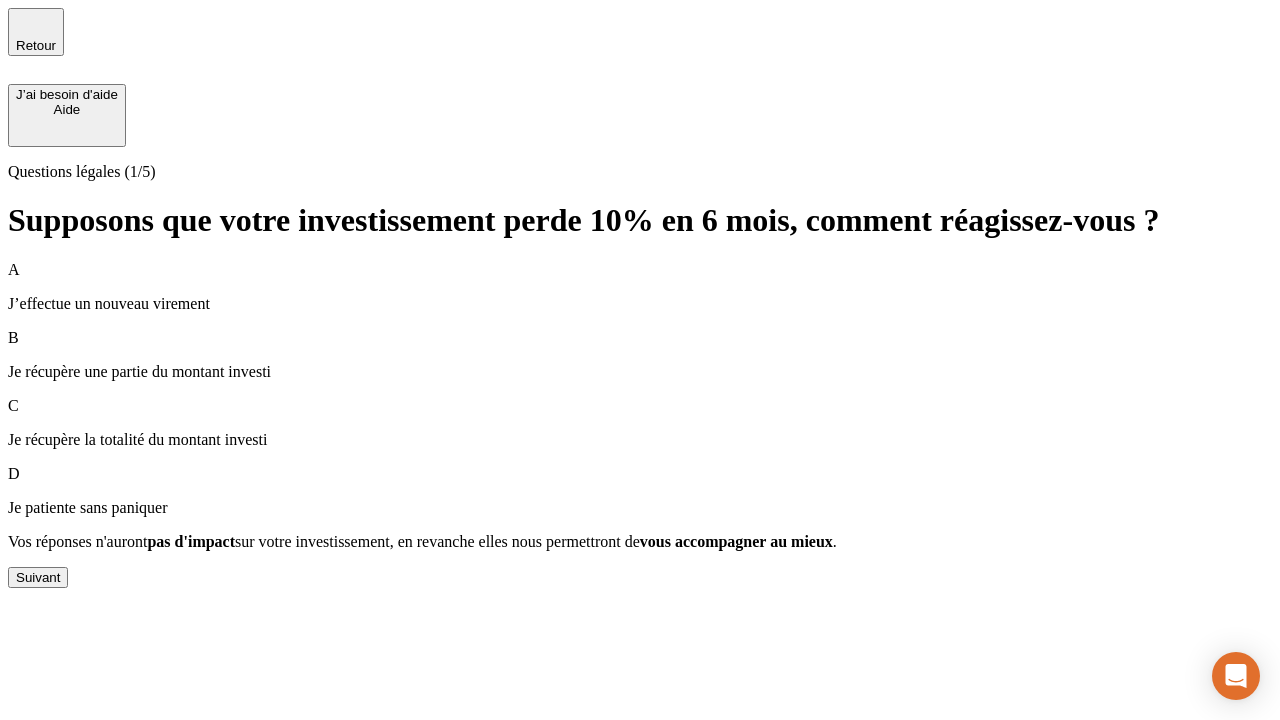 click on "Suivant" at bounding box center (38, 577) 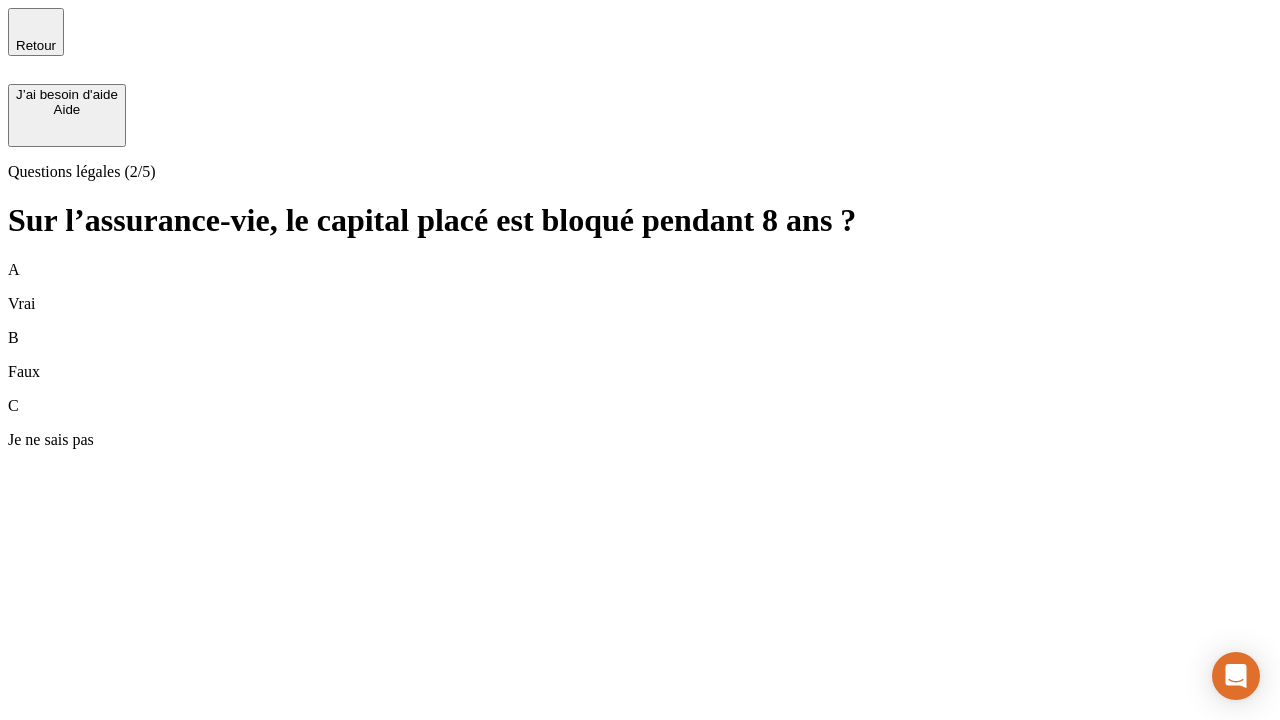 click on "B Faux" at bounding box center (640, 355) 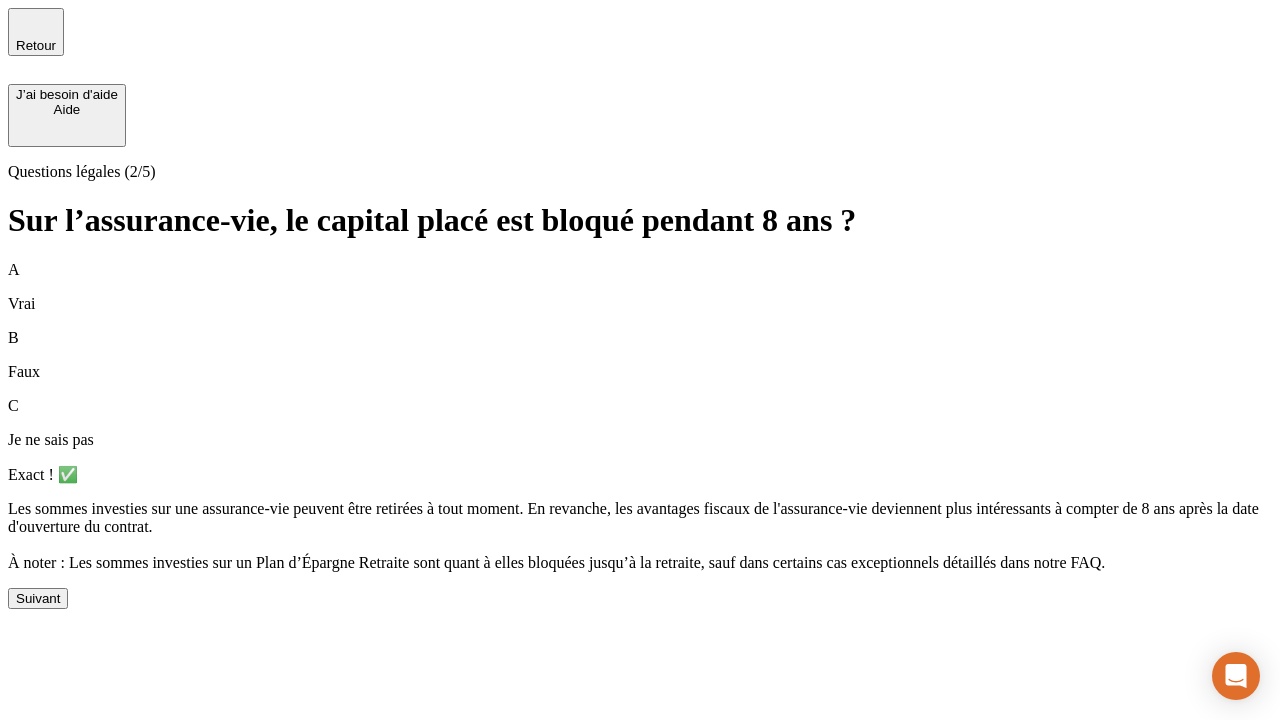 click on "Suivant" at bounding box center (38, 598) 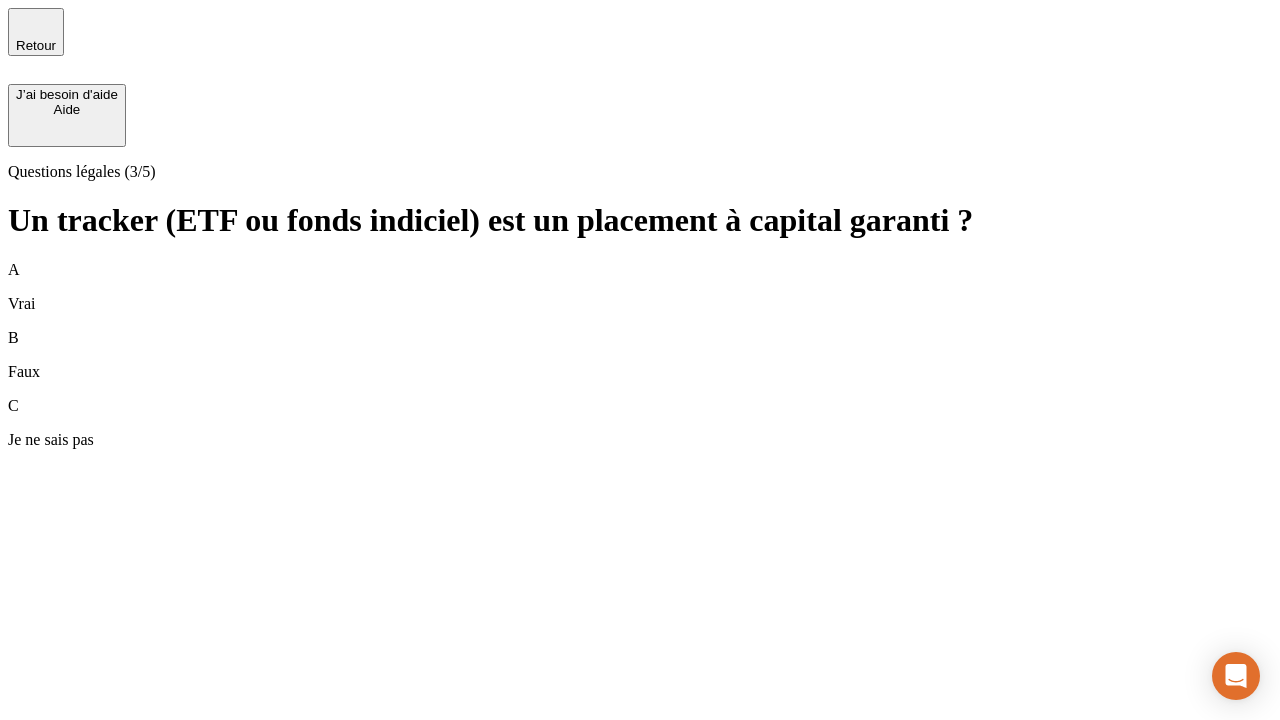 click on "B Faux" at bounding box center (640, 355) 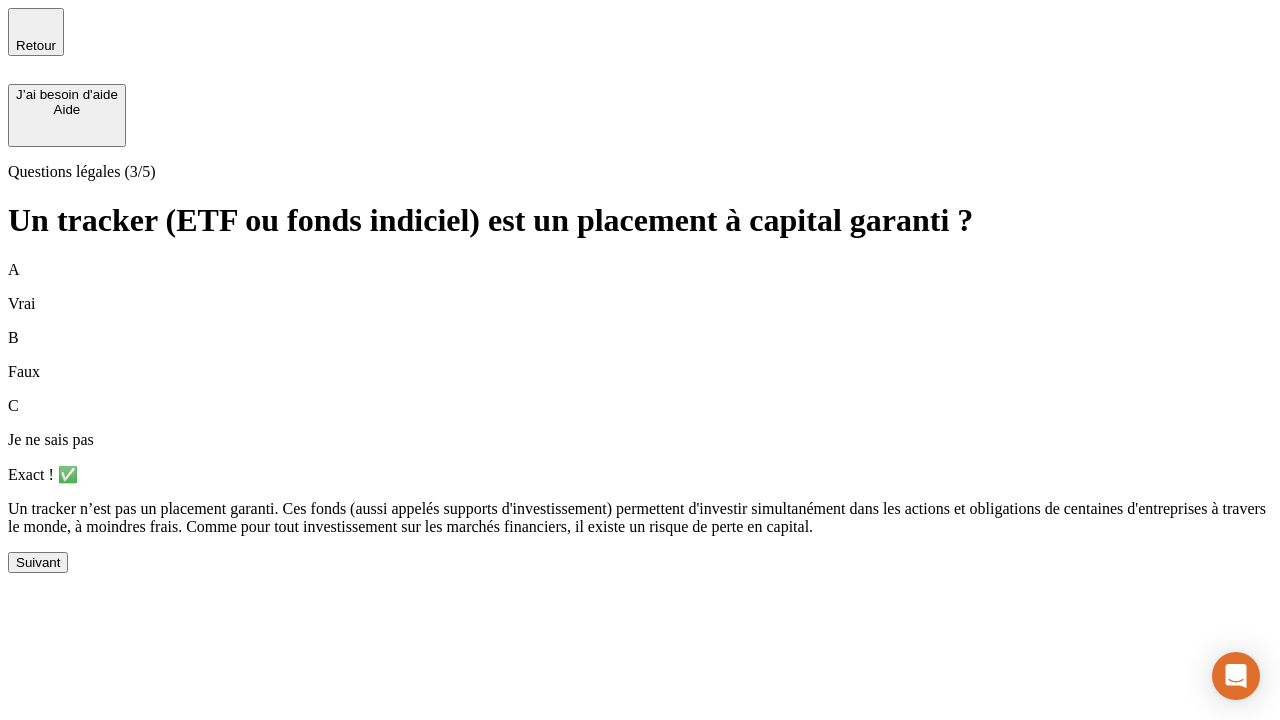 click on "Suivant" at bounding box center (38, 562) 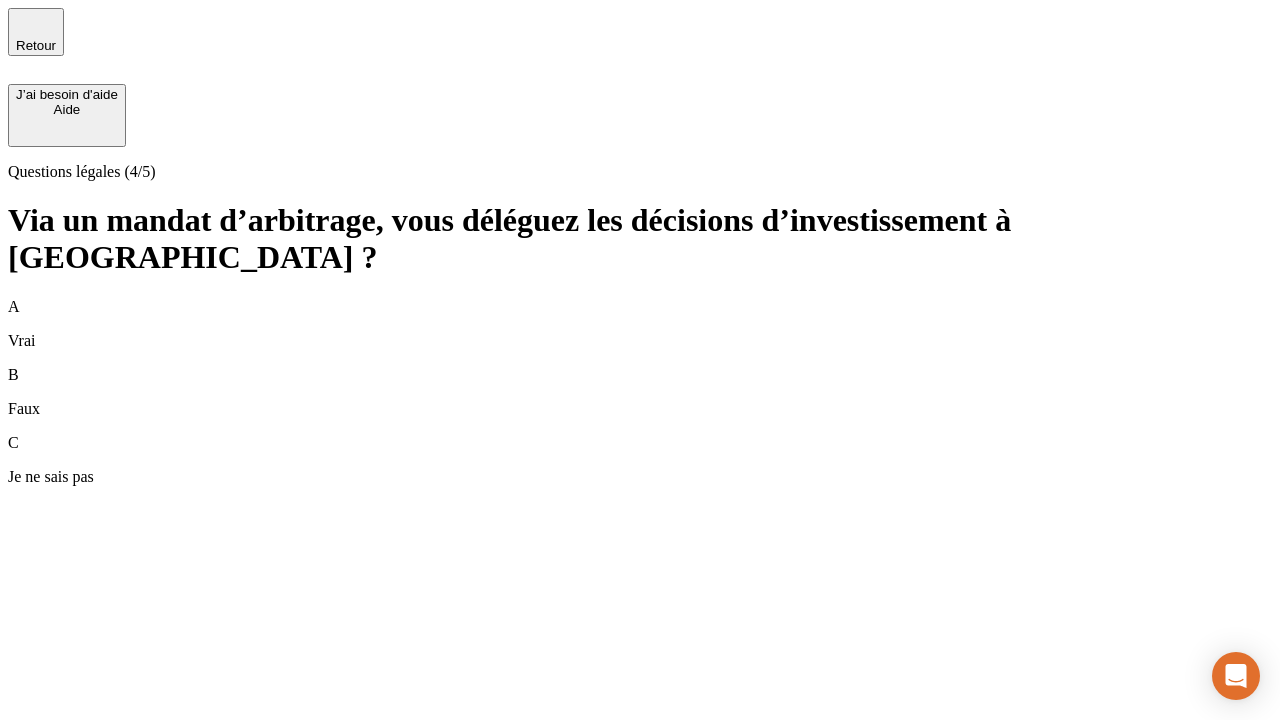 click on "A Vrai" at bounding box center [640, 324] 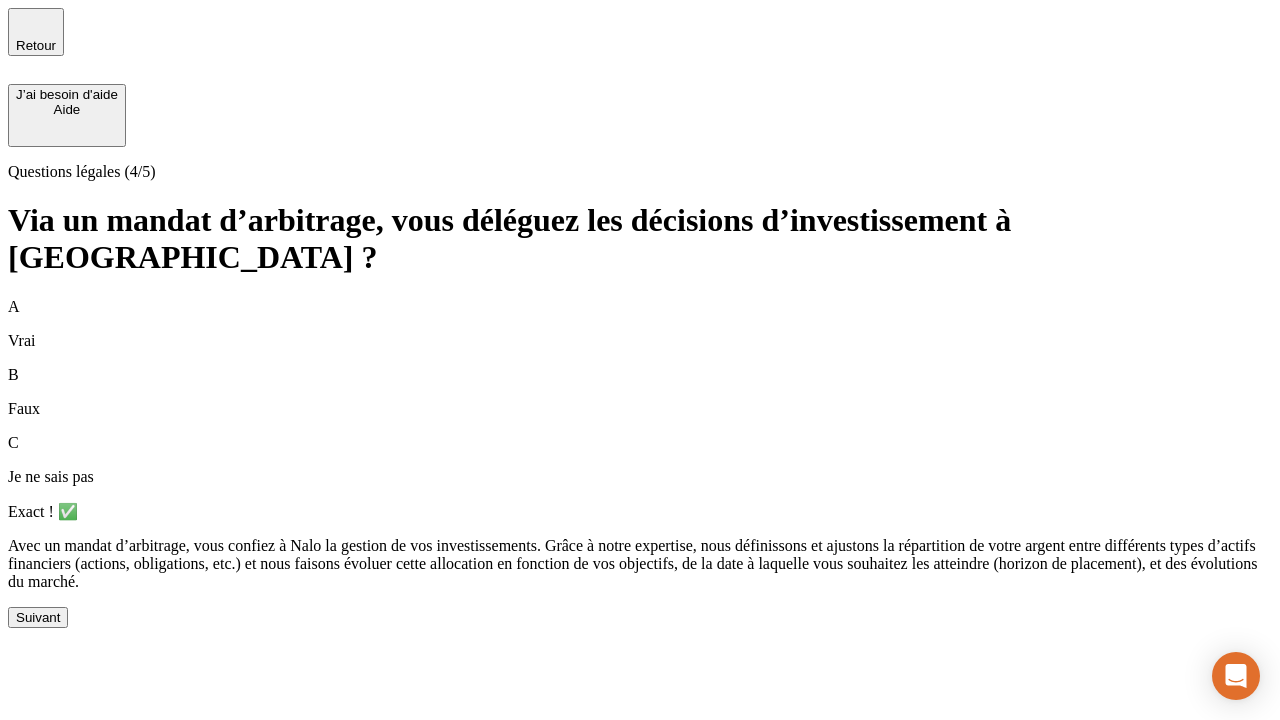 click on "Suivant" at bounding box center (38, 617) 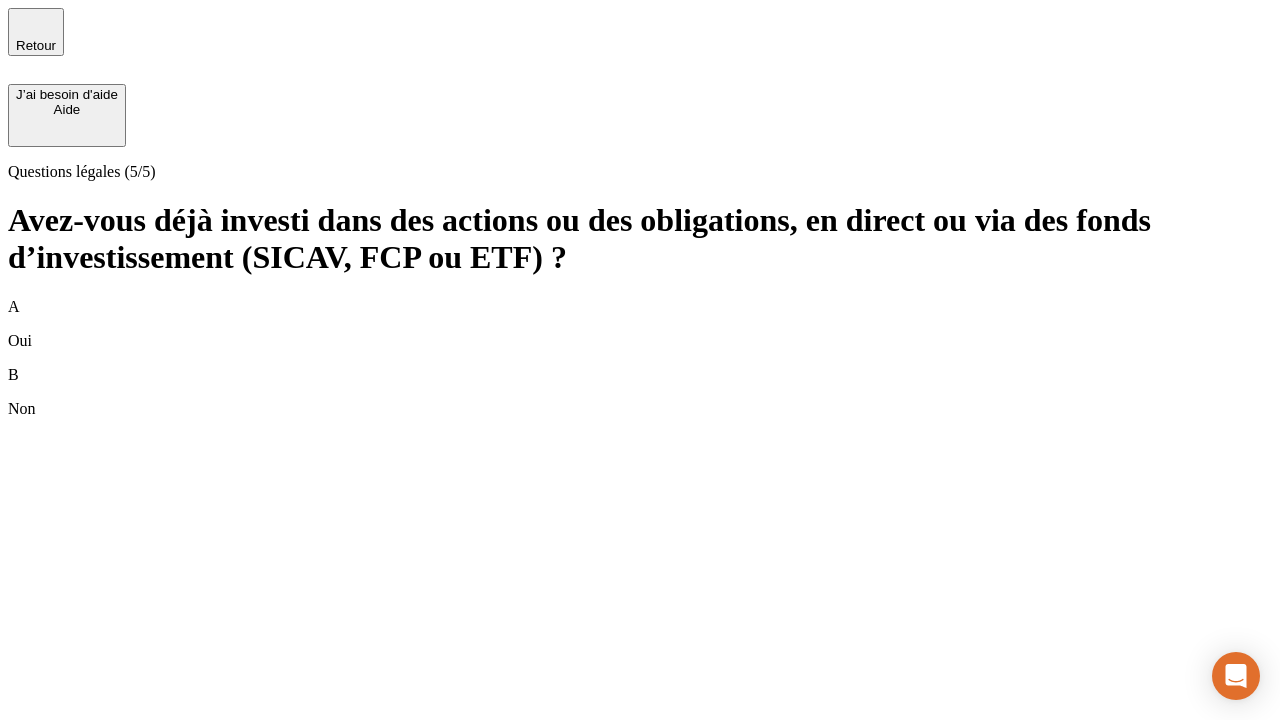 click on "B Non" at bounding box center [640, 392] 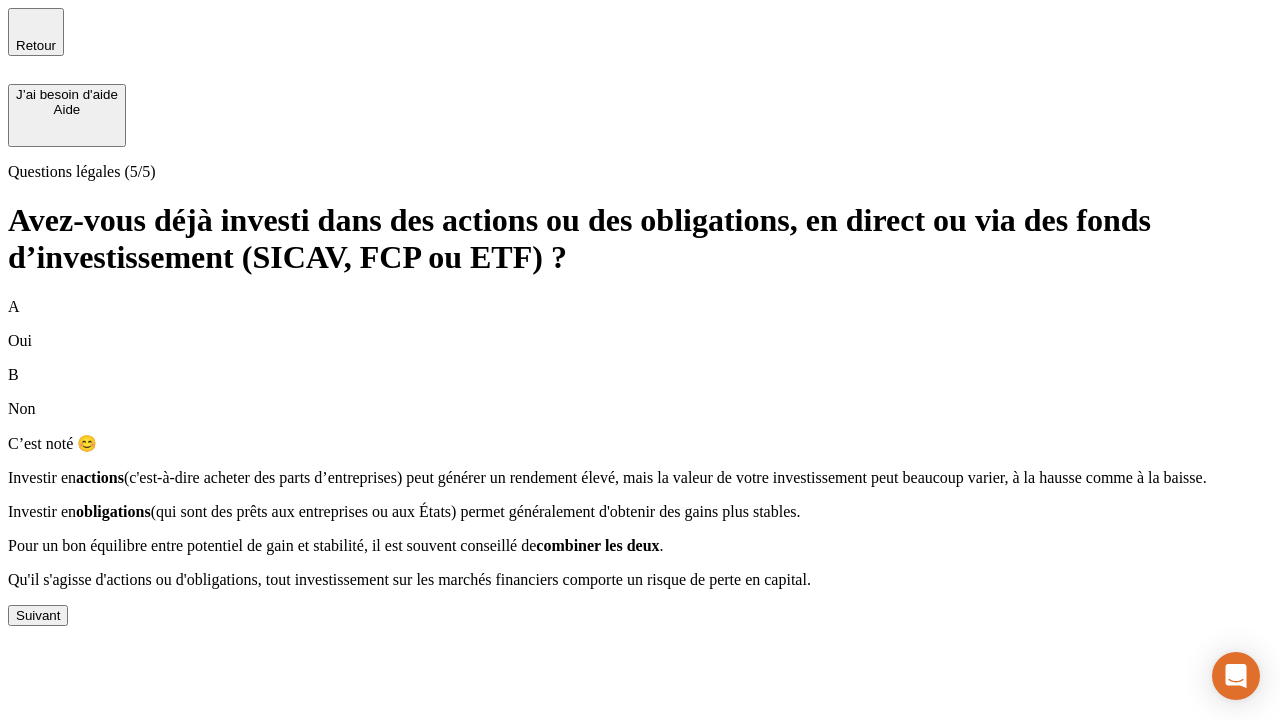 click on "Suivant" at bounding box center [38, 615] 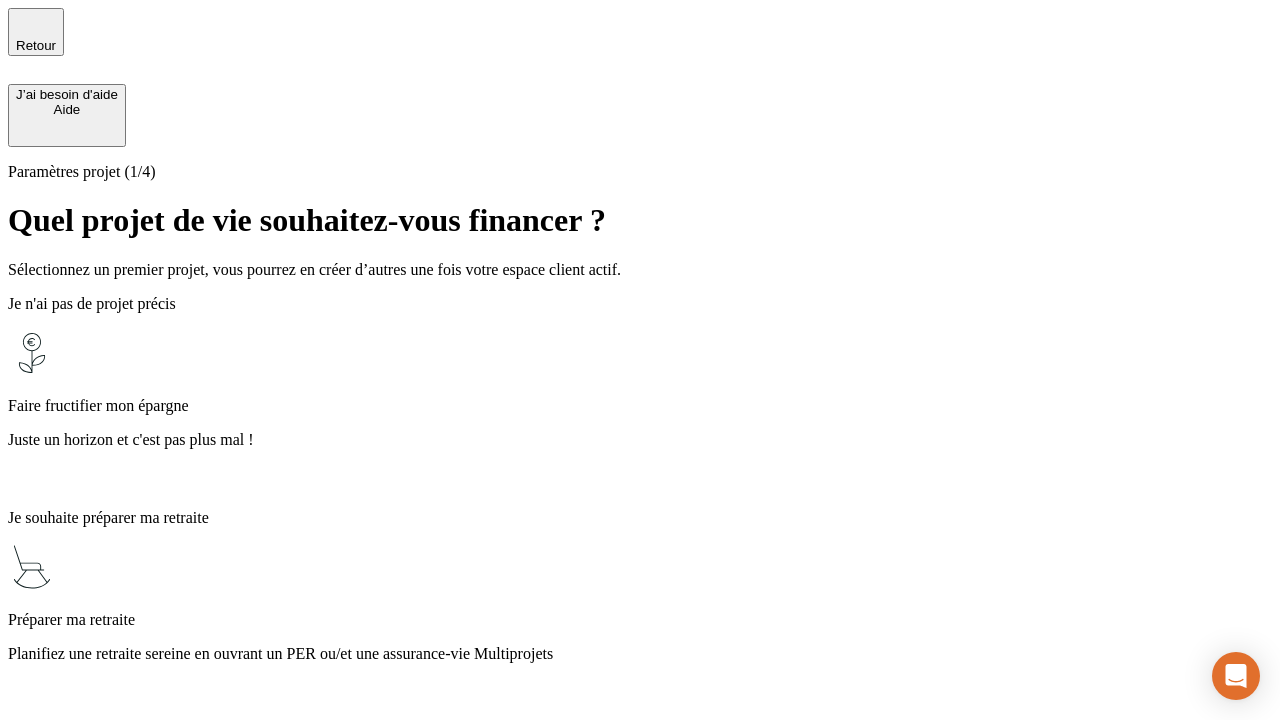 click on "Planifiez une retraite sereine en ouvrant un PER ou/et une assurance-vie Multiprojets" at bounding box center (640, 654) 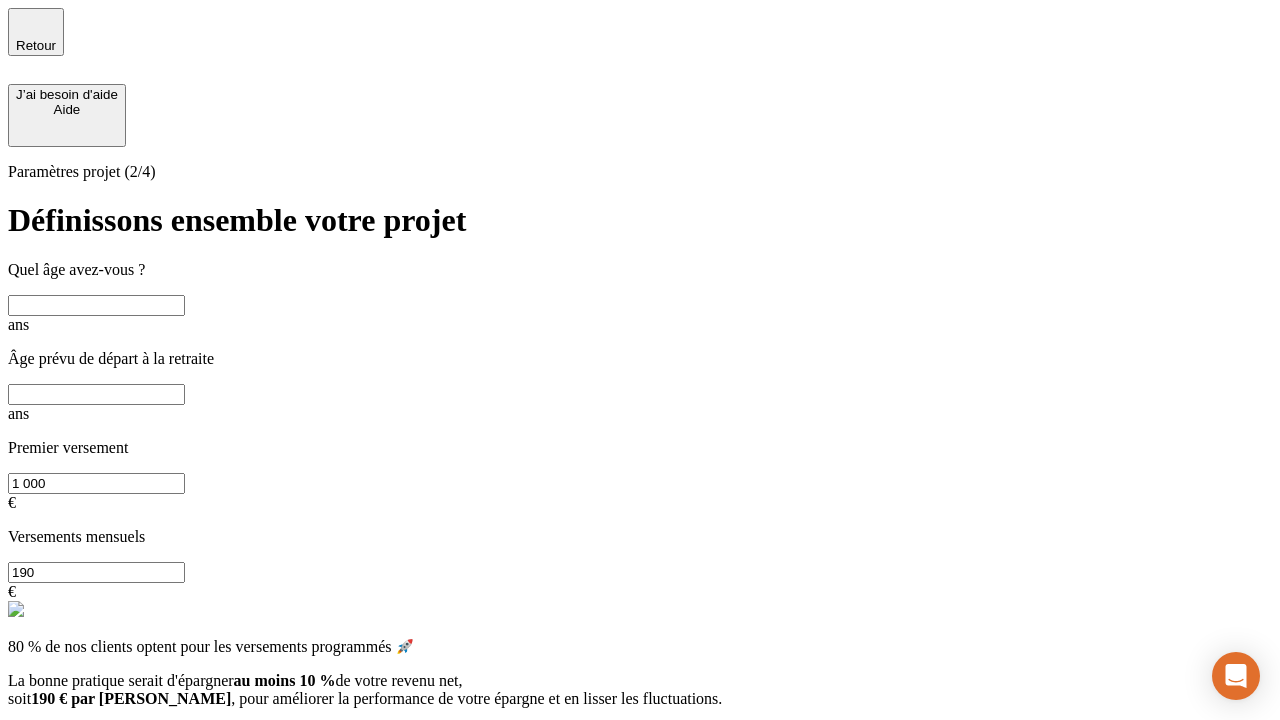 click at bounding box center (96, 305) 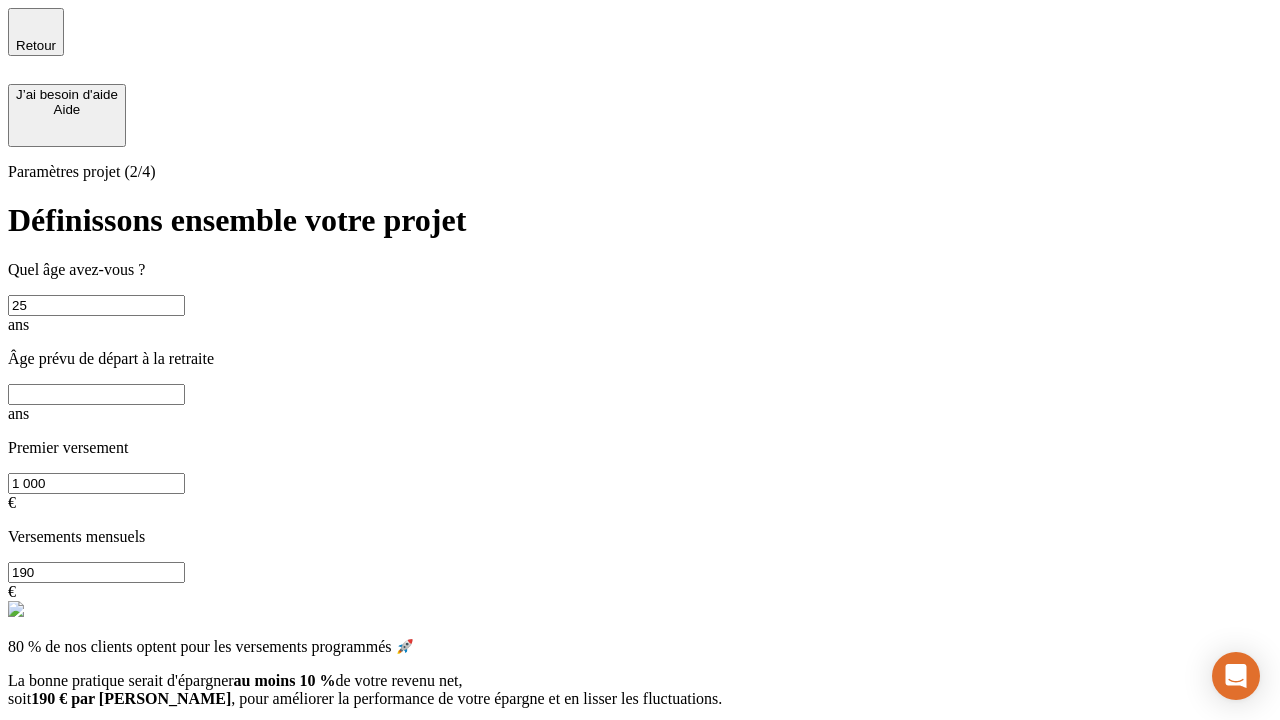 type on "25" 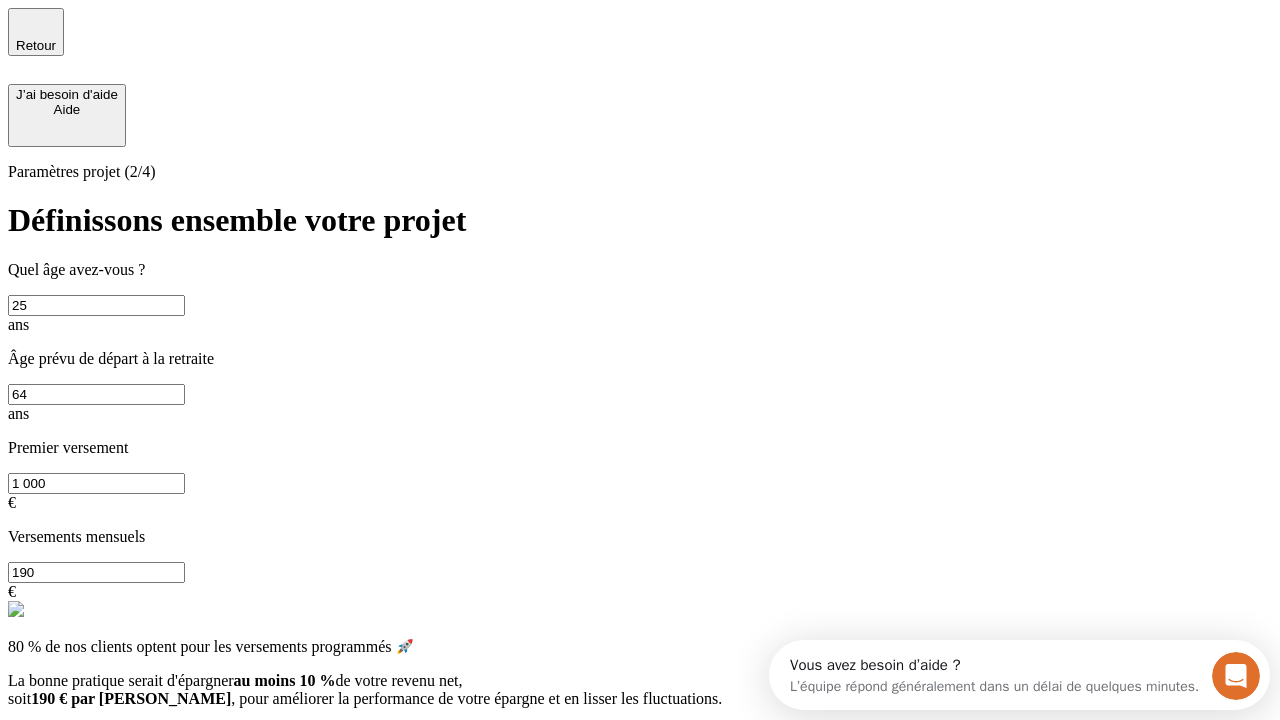 scroll, scrollTop: 0, scrollLeft: 0, axis: both 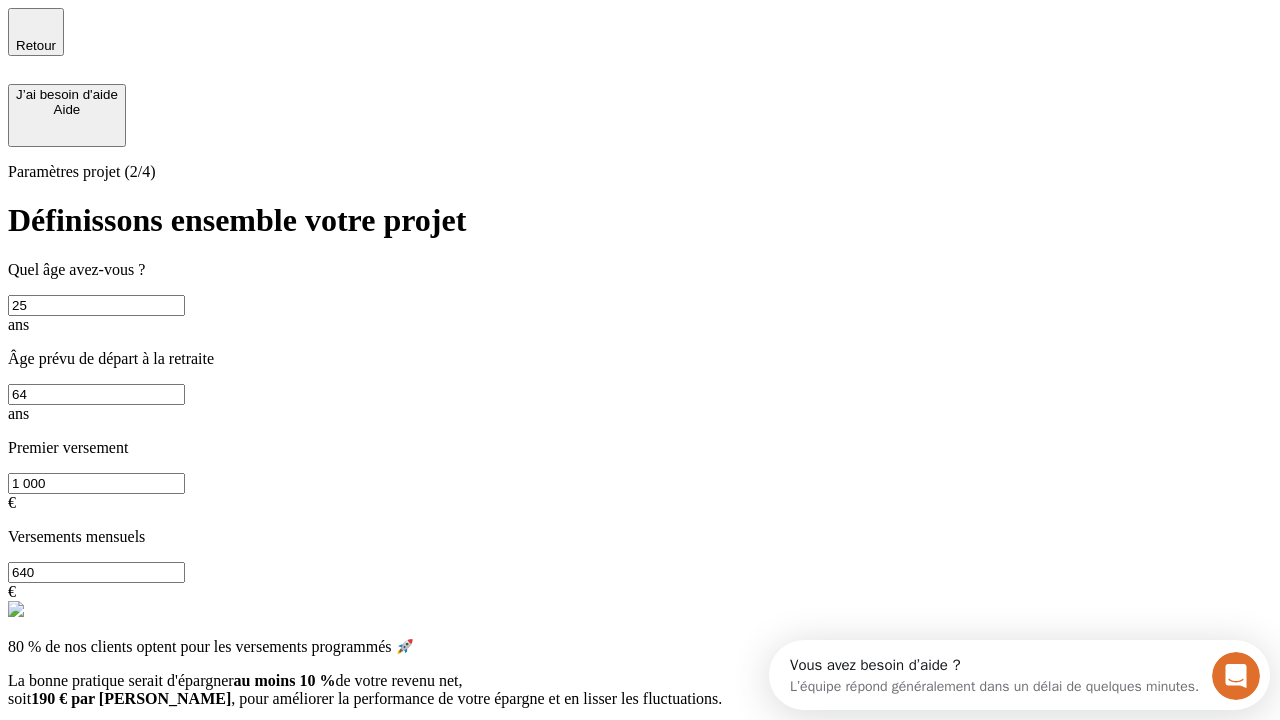 type on "640" 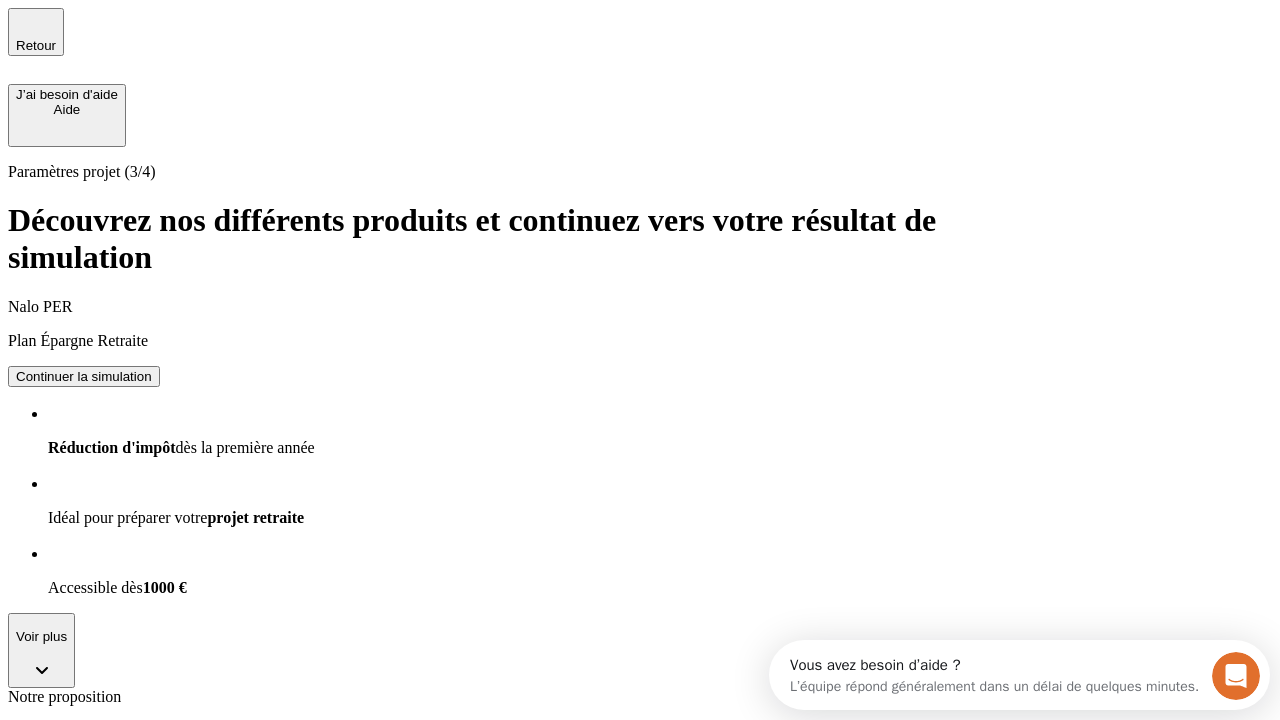 click on "Continuer la simulation" at bounding box center (84, 376) 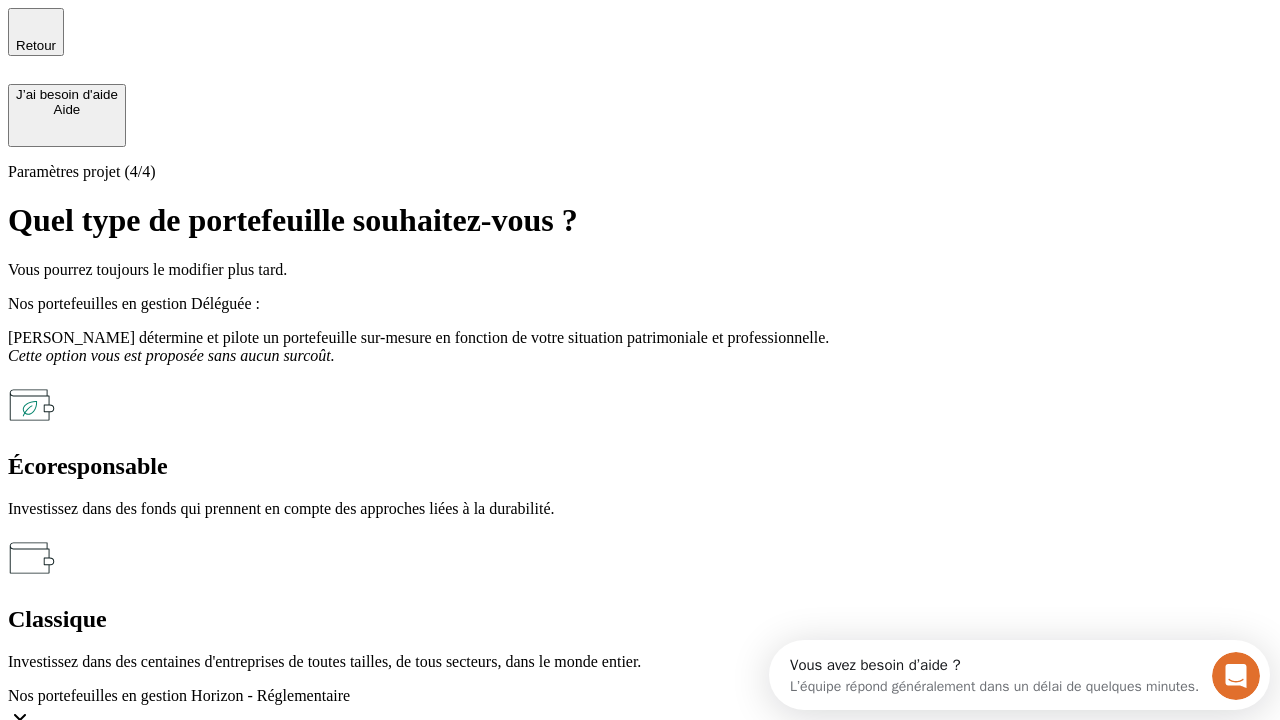 click on "Écoresponsable" at bounding box center [640, 466] 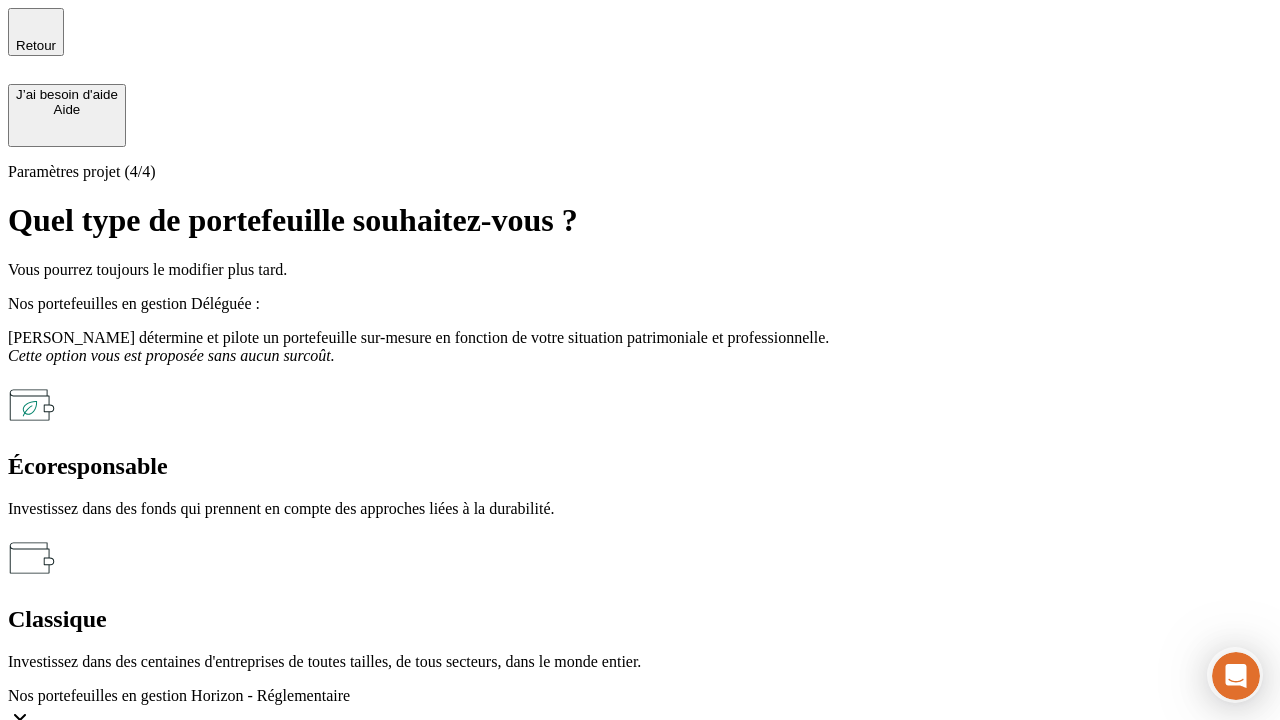 click on "Simuler mon projet" at bounding box center [72, 743] 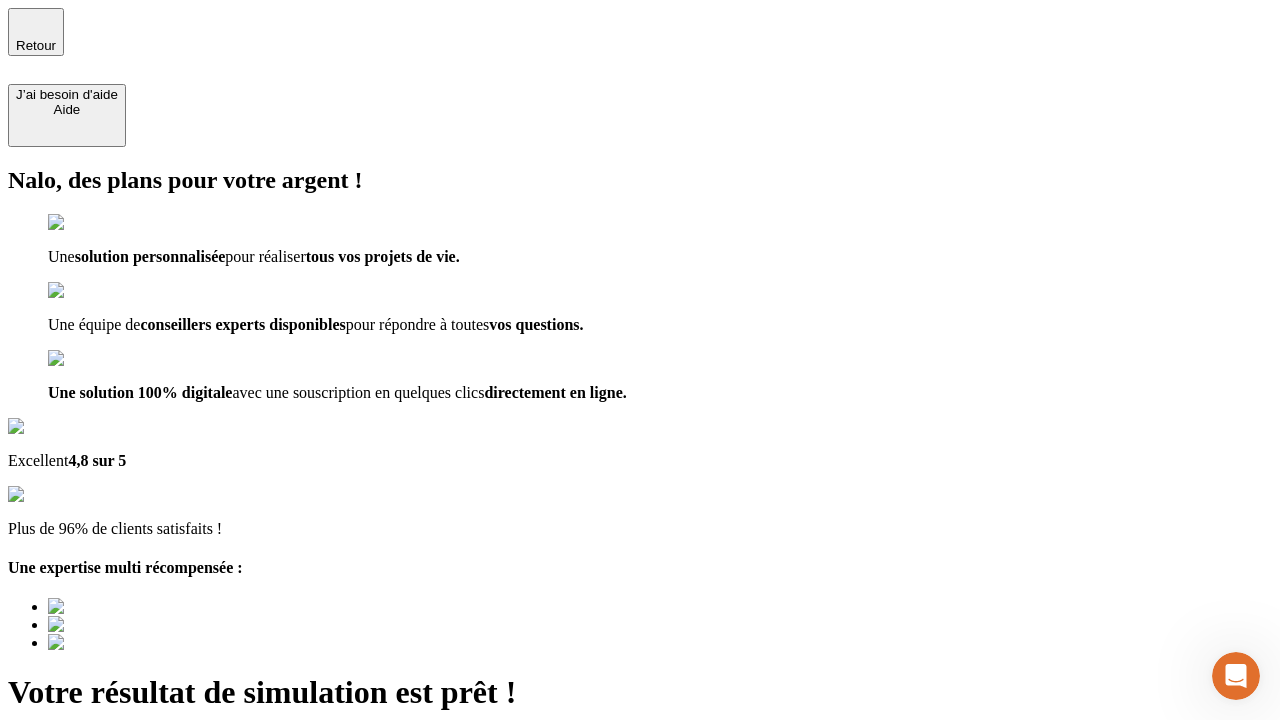 click on "Découvrir ma simulation" at bounding box center [87, 797] 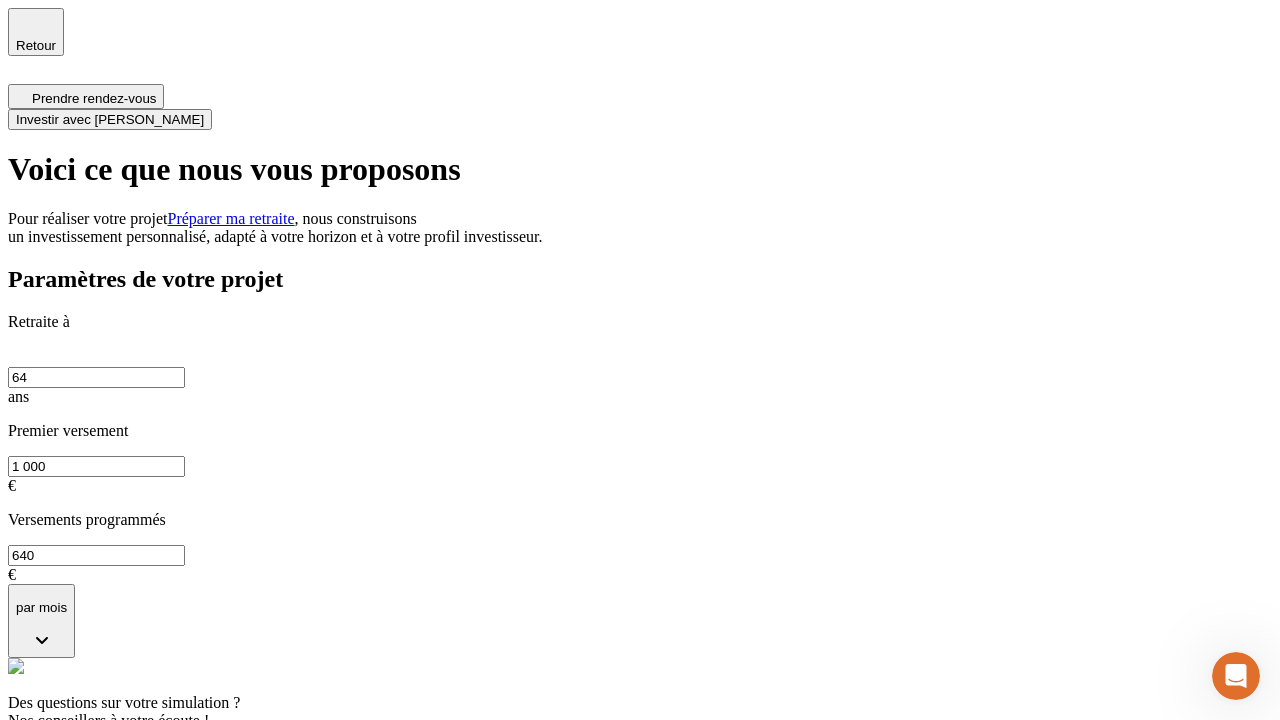 click on "Investir avec [PERSON_NAME]" at bounding box center [110, 119] 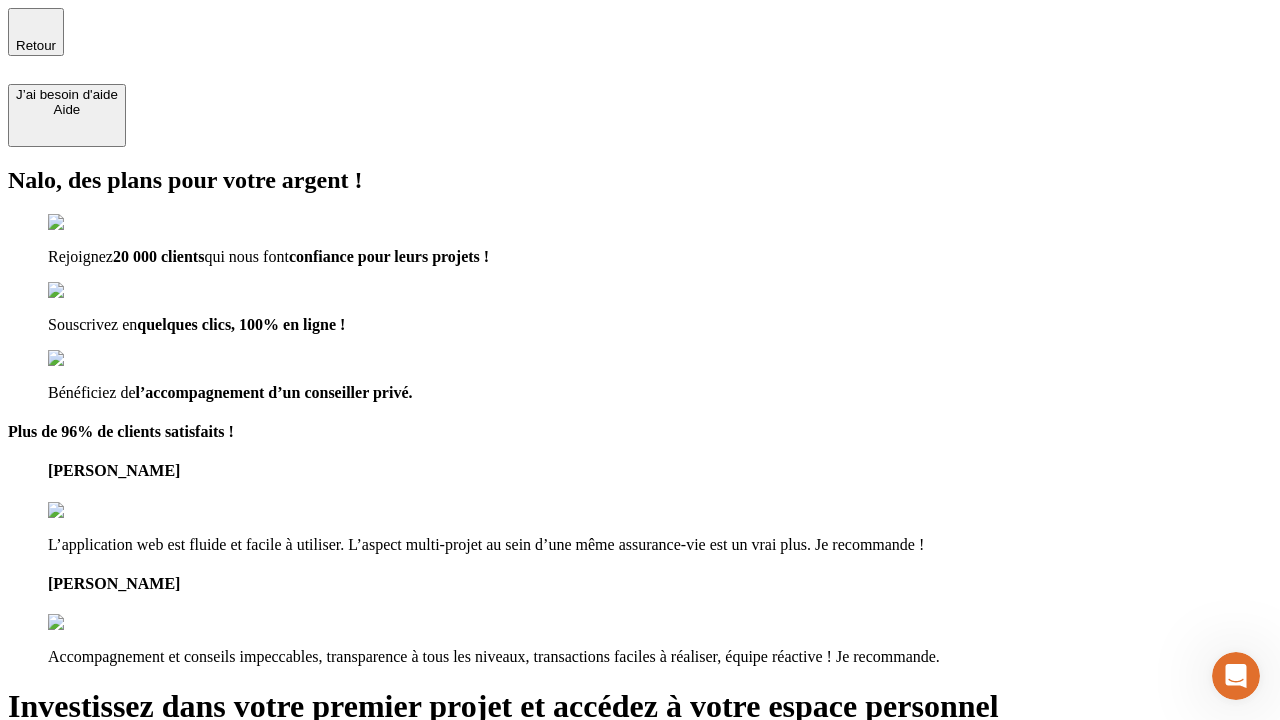type on "[EMAIL_ADDRESS][PERSON_NAME][DOMAIN_NAME]" 